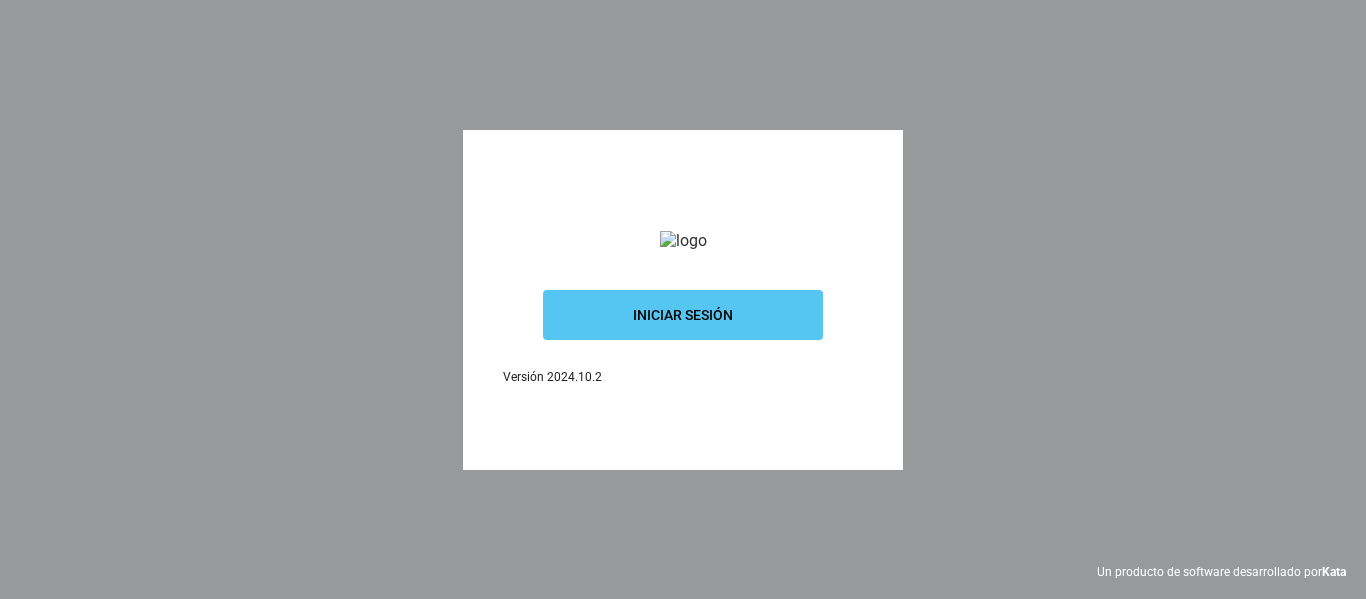 scroll, scrollTop: 0, scrollLeft: 0, axis: both 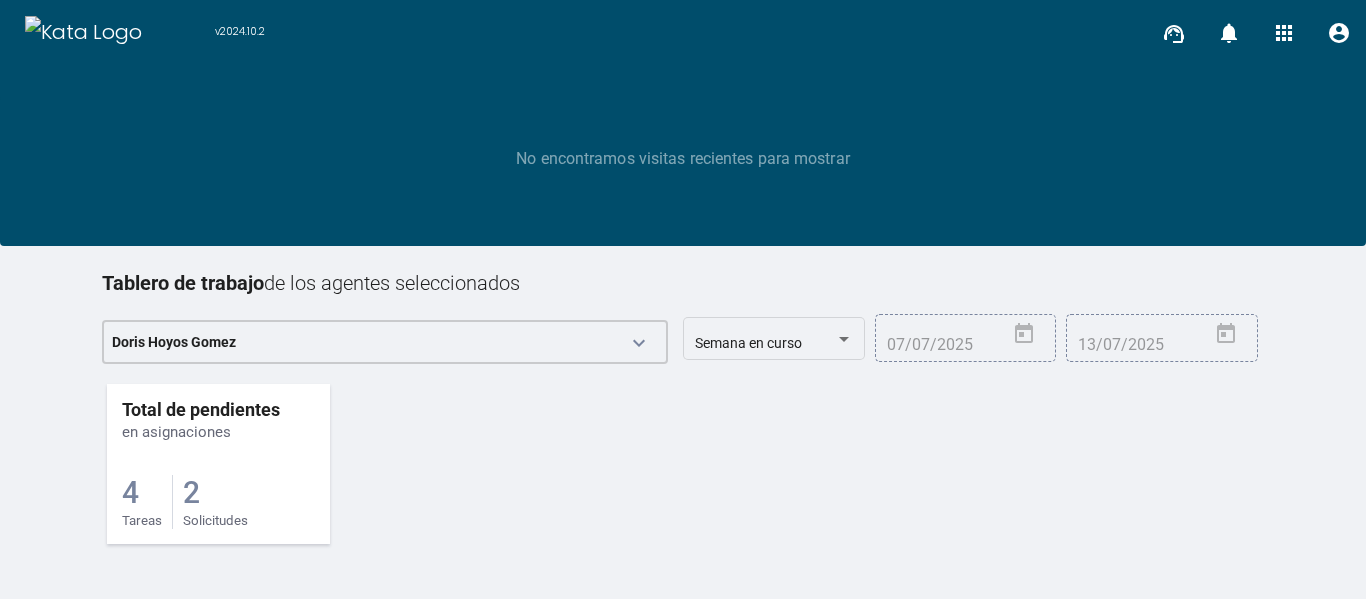 click on "2" at bounding box center (130, 492) 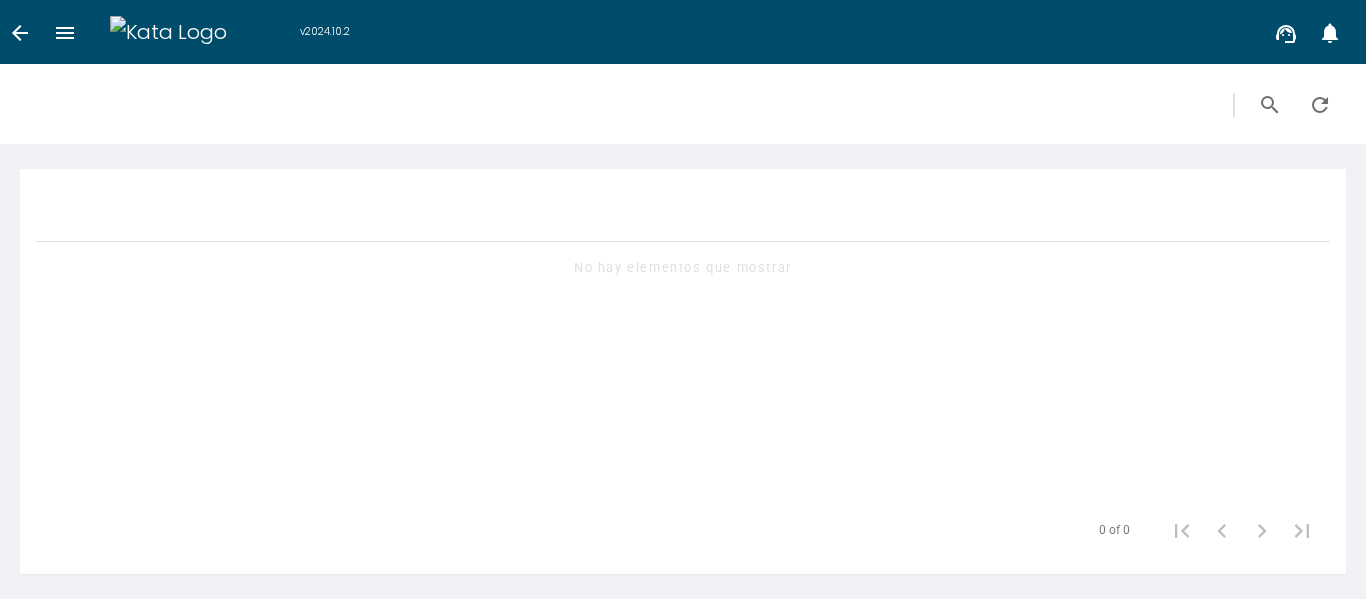scroll, scrollTop: 0, scrollLeft: 0, axis: both 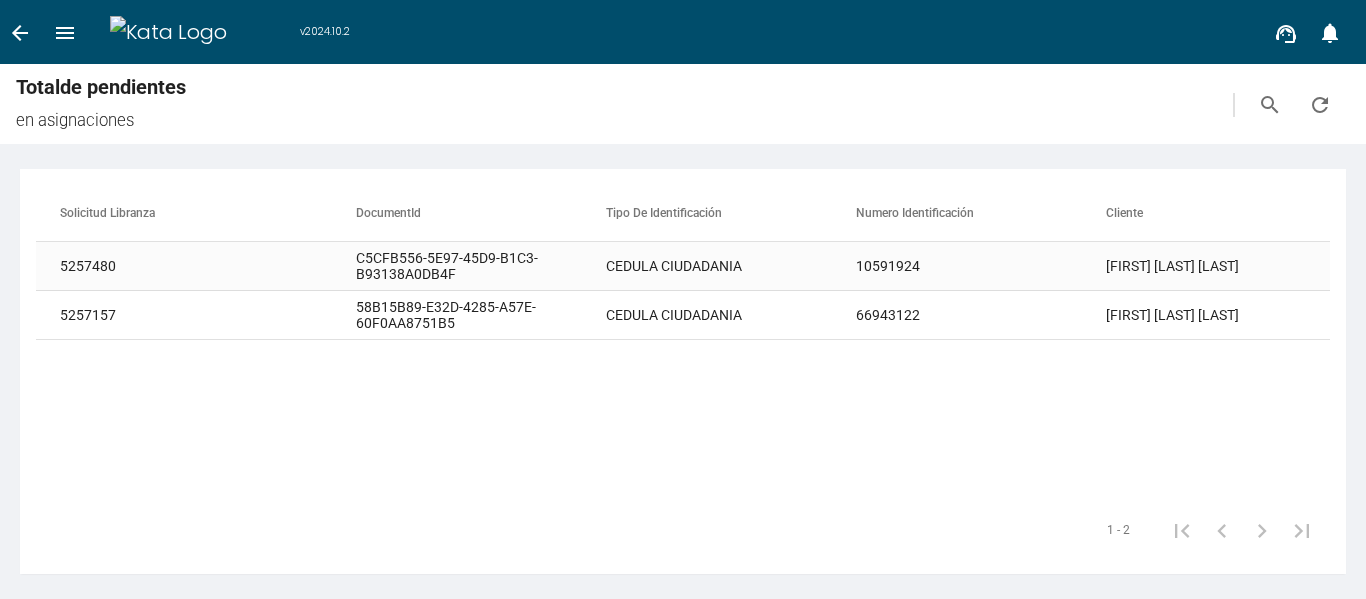 click on "C5CFB556-5E97-45D9-B1C3-B93138A0DB4F" at bounding box center [481, 266] 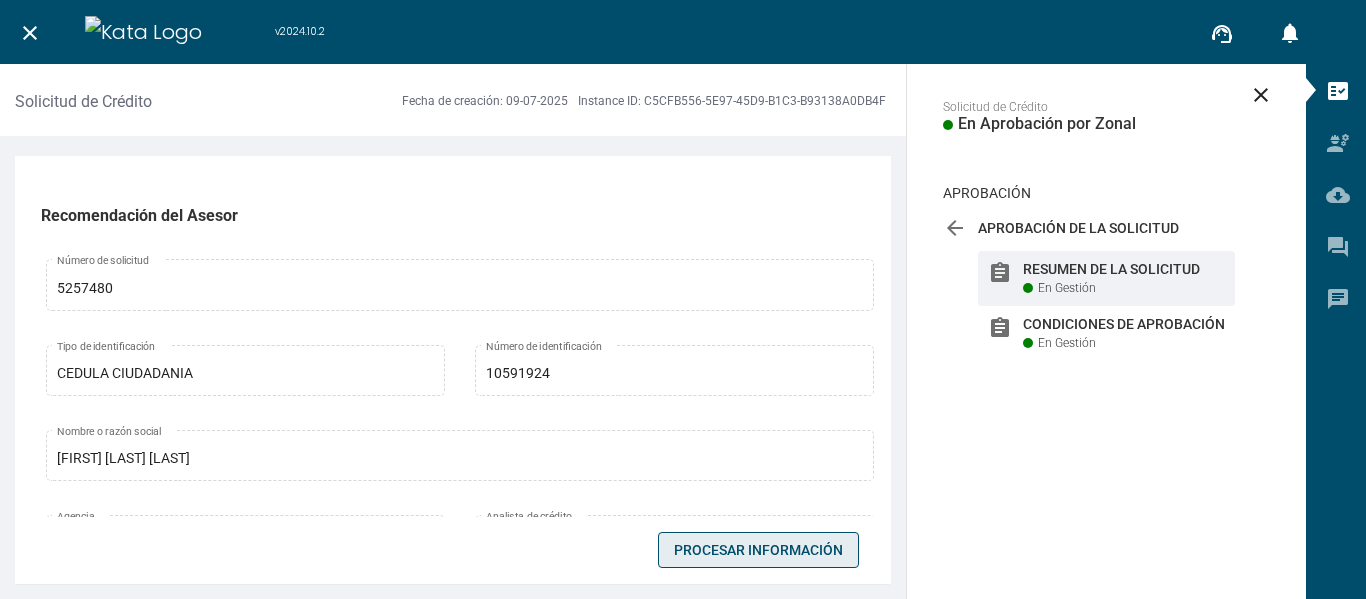 click on "Procesar Información" at bounding box center (758, 550) 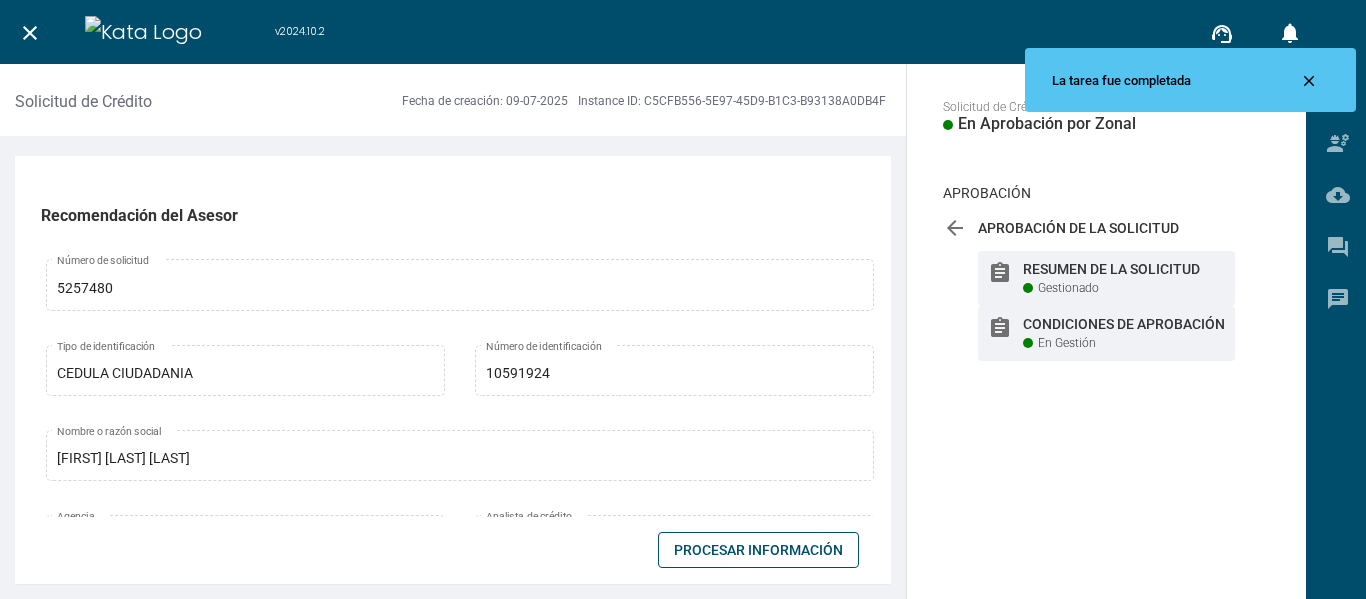 click on "assignment Condiciones de Aprobación En Gestión" at bounding box center [1106, 278] 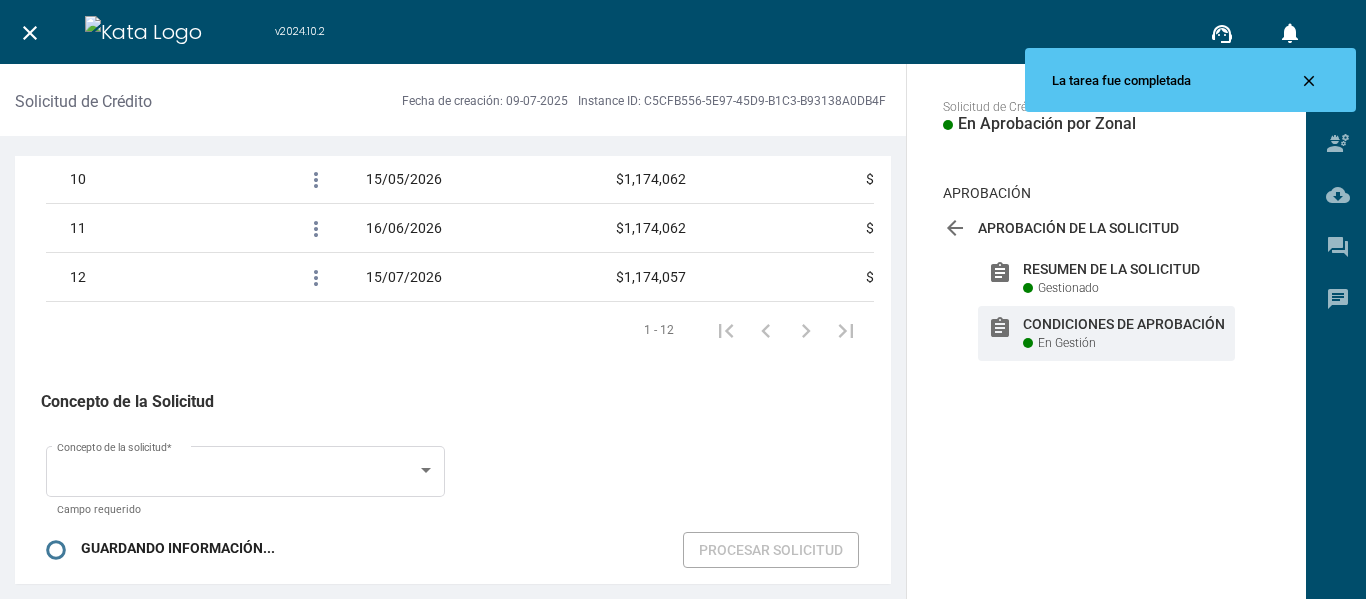 scroll, scrollTop: 3076, scrollLeft: 0, axis: vertical 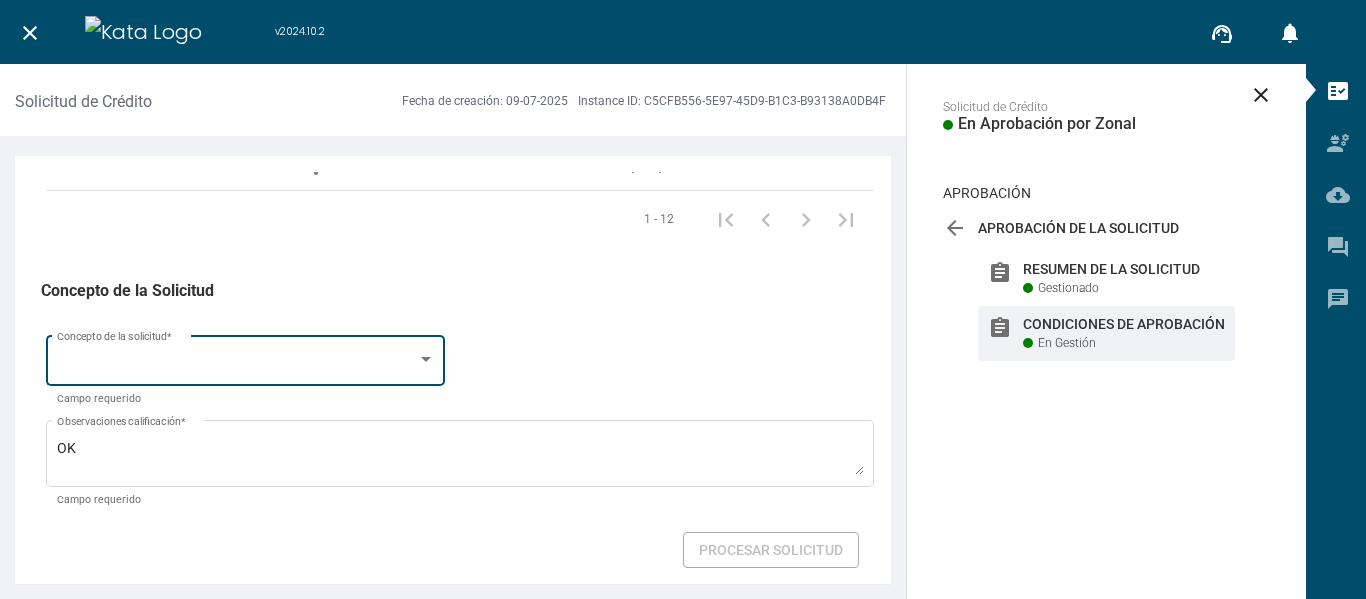 click on "Concepto de la solicitud   *" at bounding box center [246, 358] 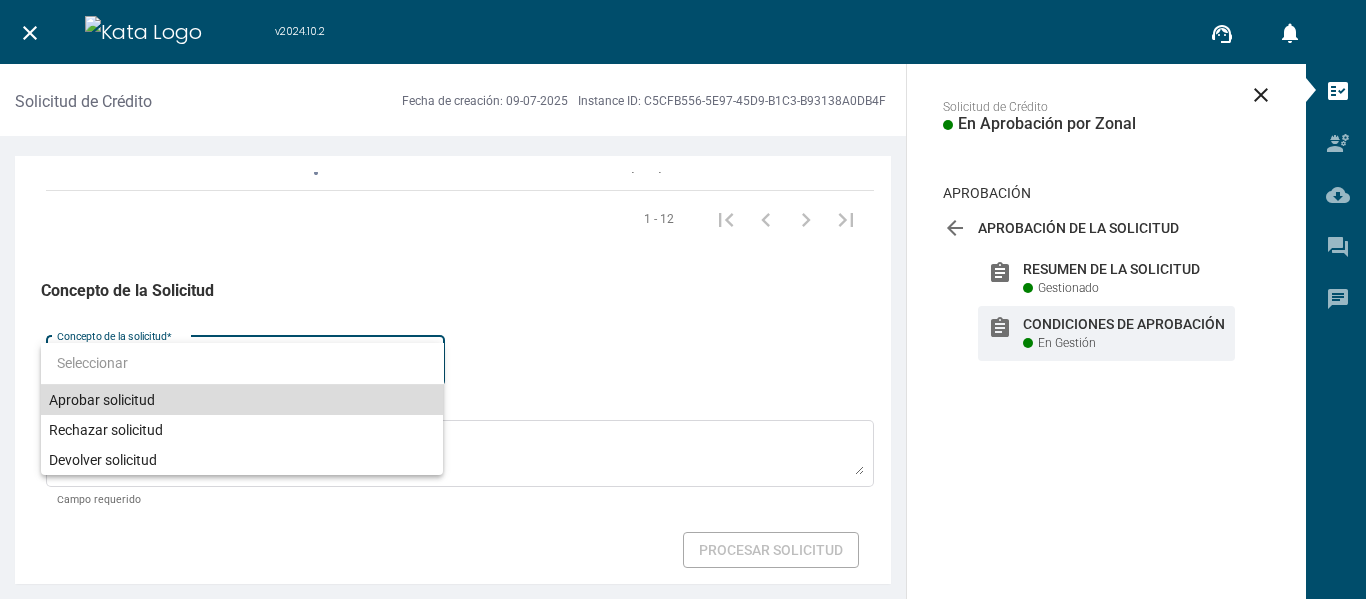 click on "Aprobar solicitud" at bounding box center [242, 400] 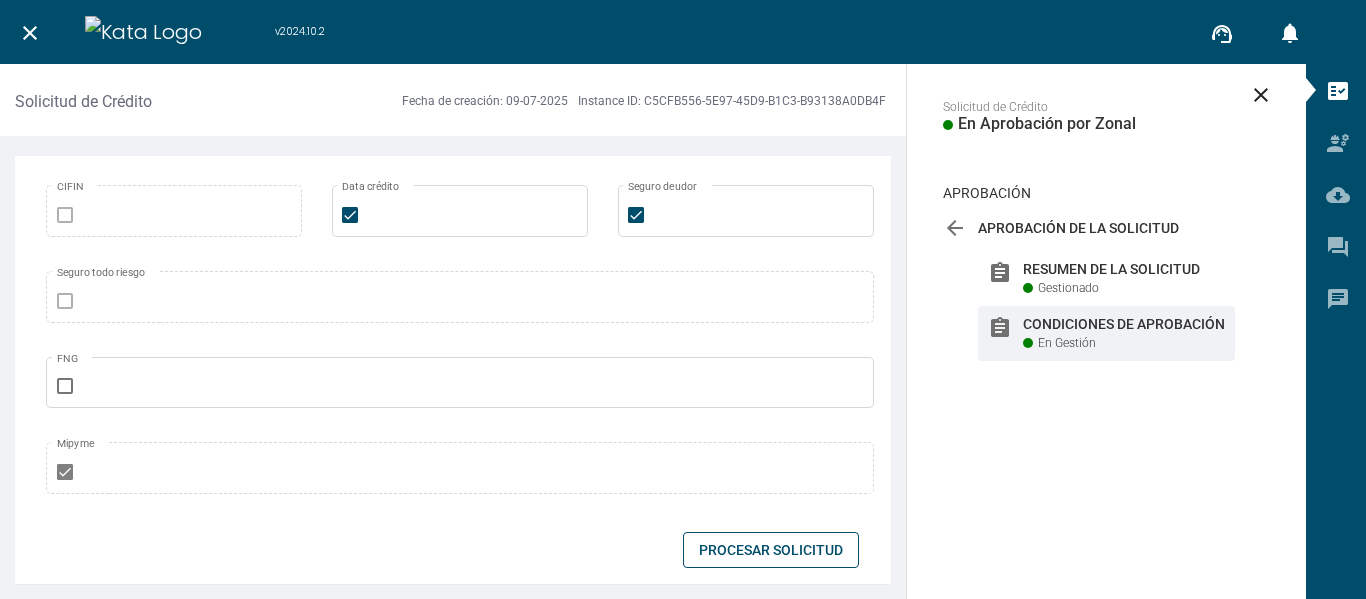 scroll, scrollTop: 697, scrollLeft: 0, axis: vertical 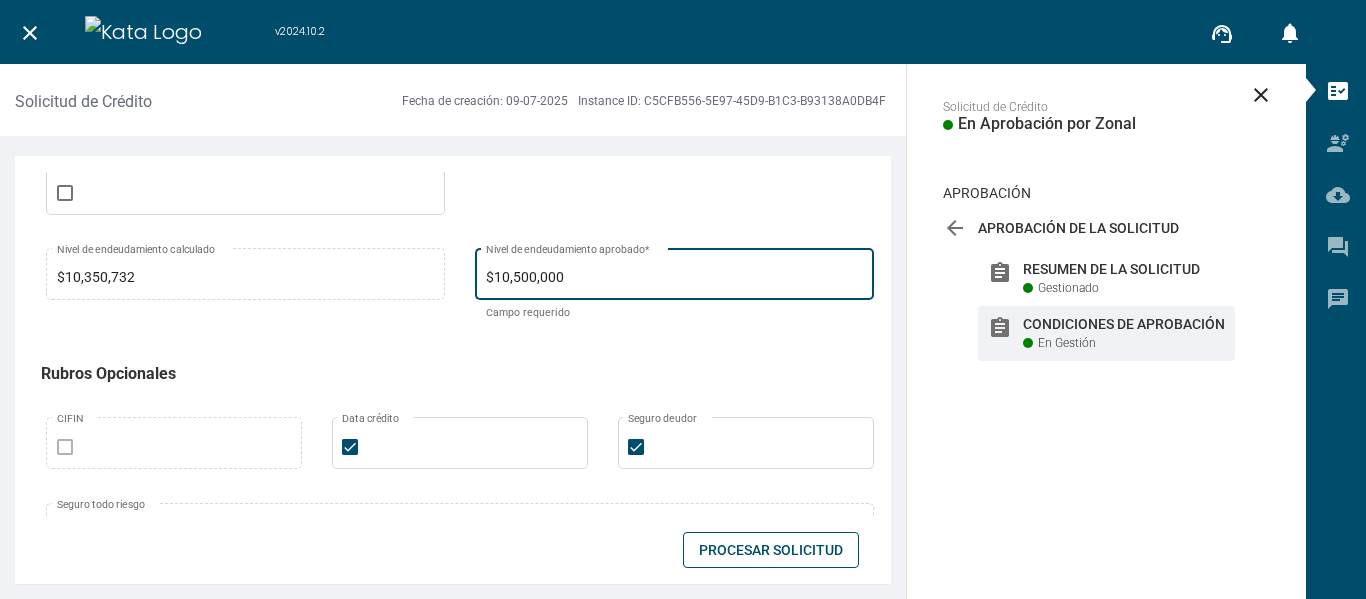 click on "$10,500,000" at bounding box center [675, 278] 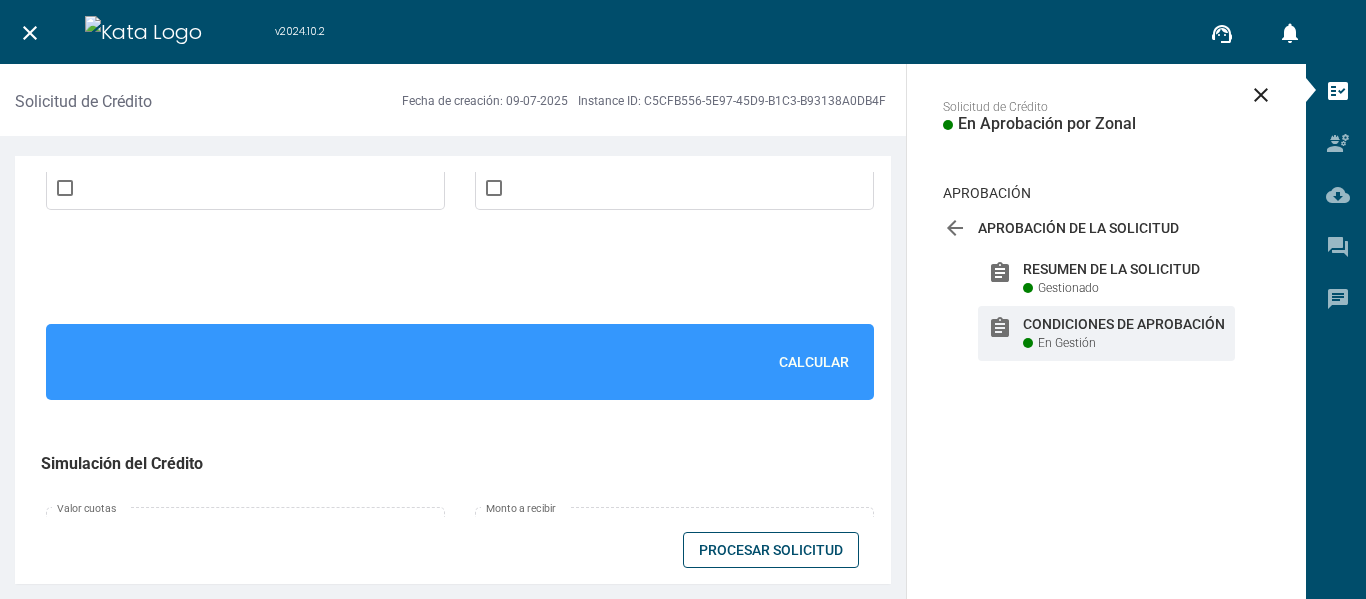 scroll, scrollTop: 1394, scrollLeft: 0, axis: vertical 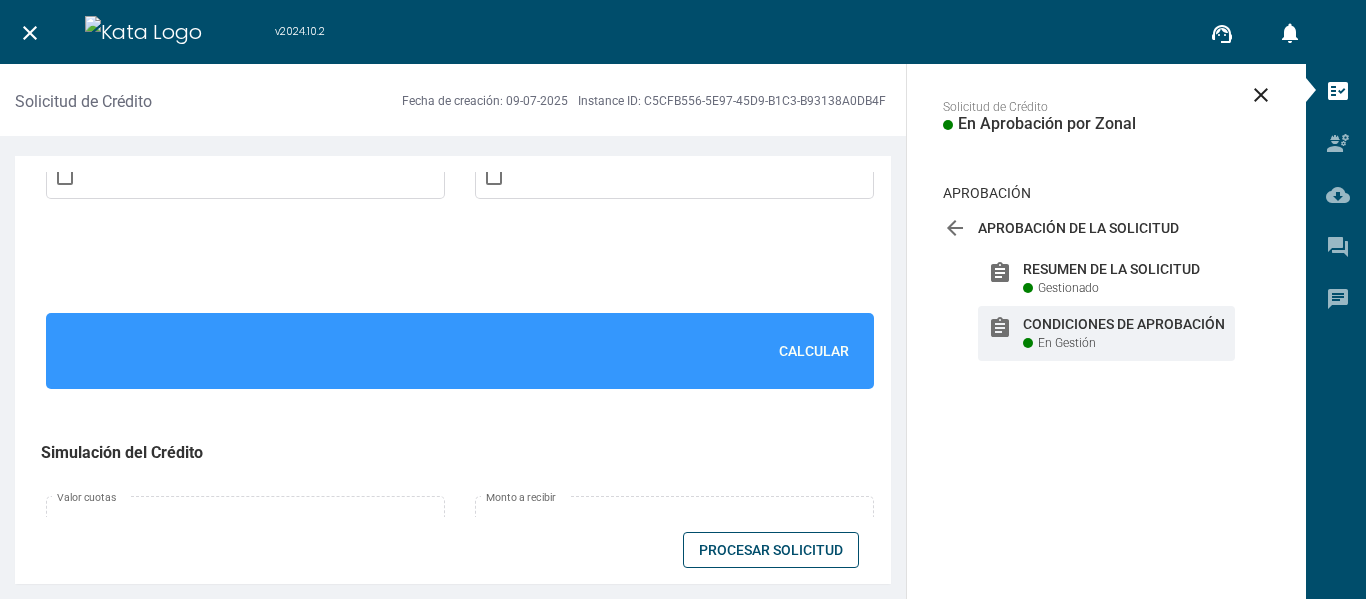 type on "$10,350,732" 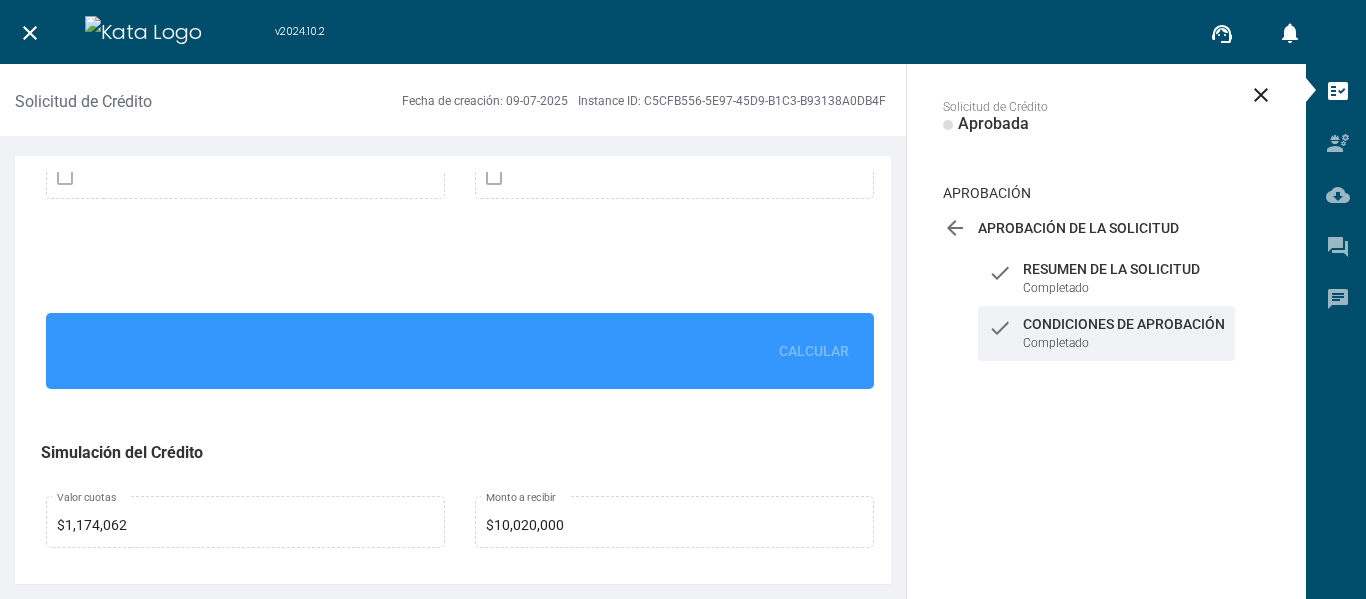 click on "close" at bounding box center [30, 30] 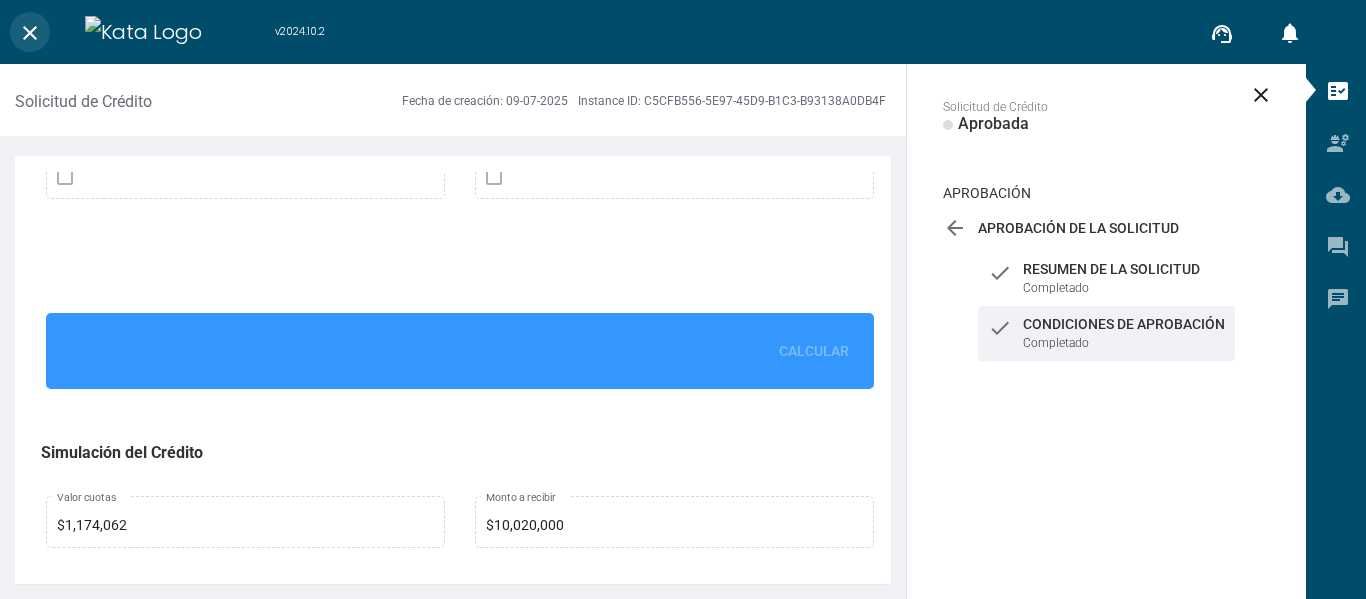 click on "close" at bounding box center (30, 33) 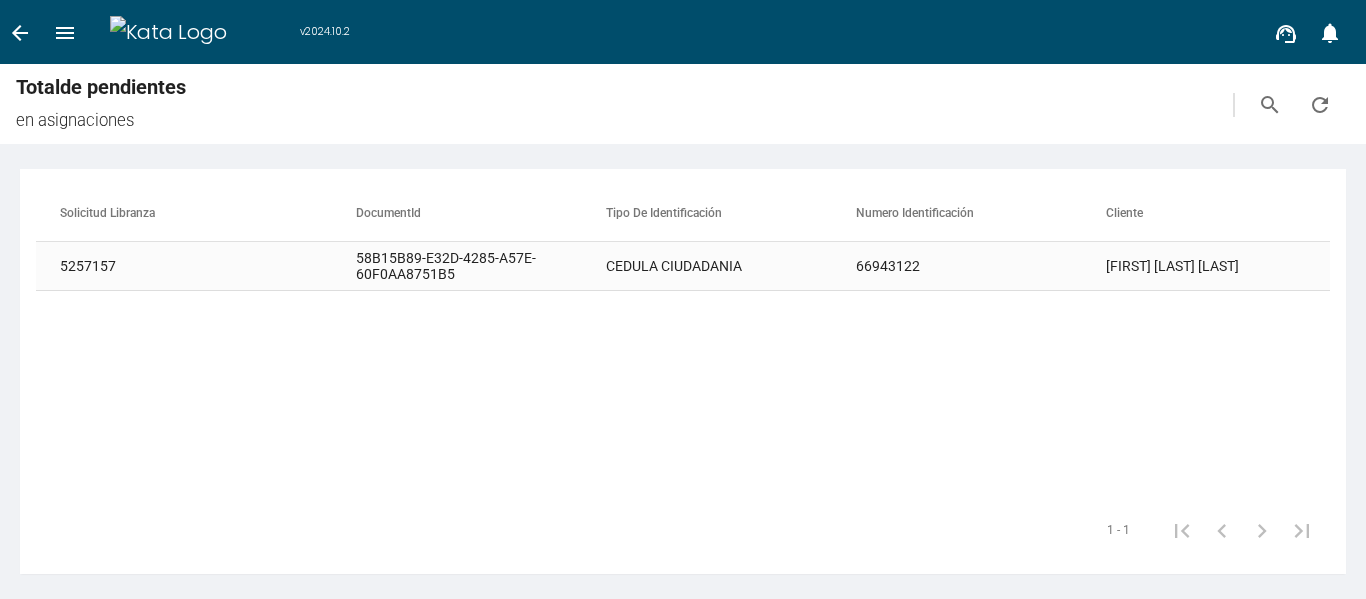 click on "58B15B89-E32D-4285-A57E-60F0AA8751B5" at bounding box center [481, 266] 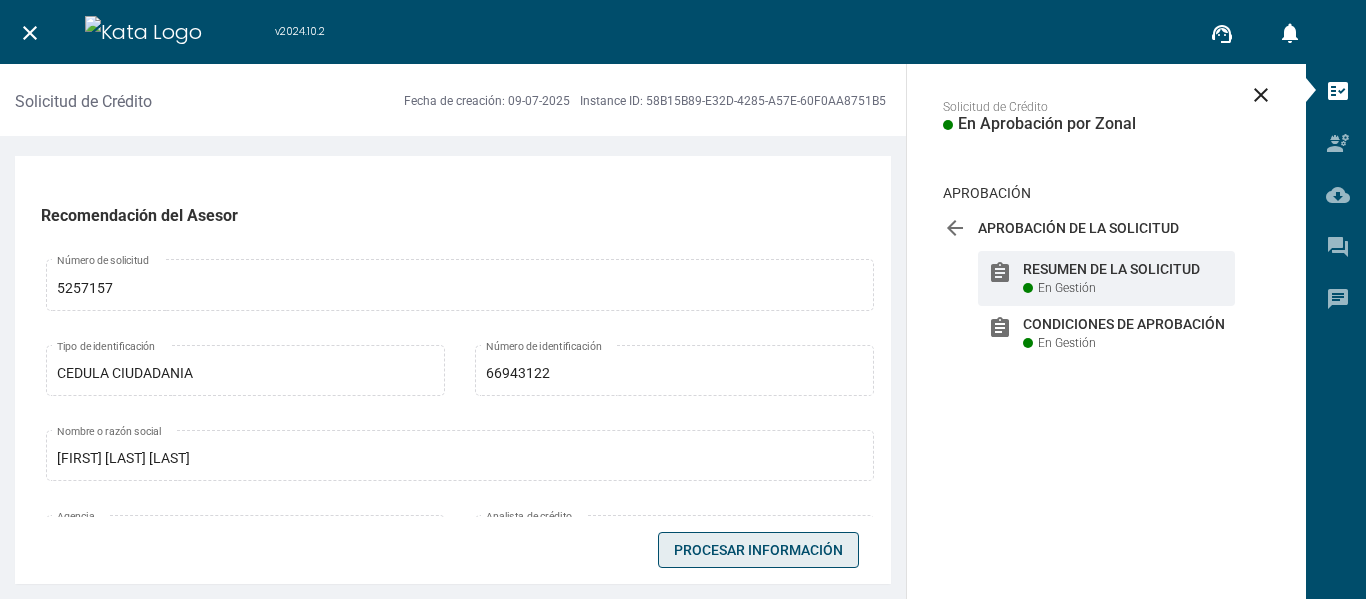 click on "Procesar Información" at bounding box center (758, 550) 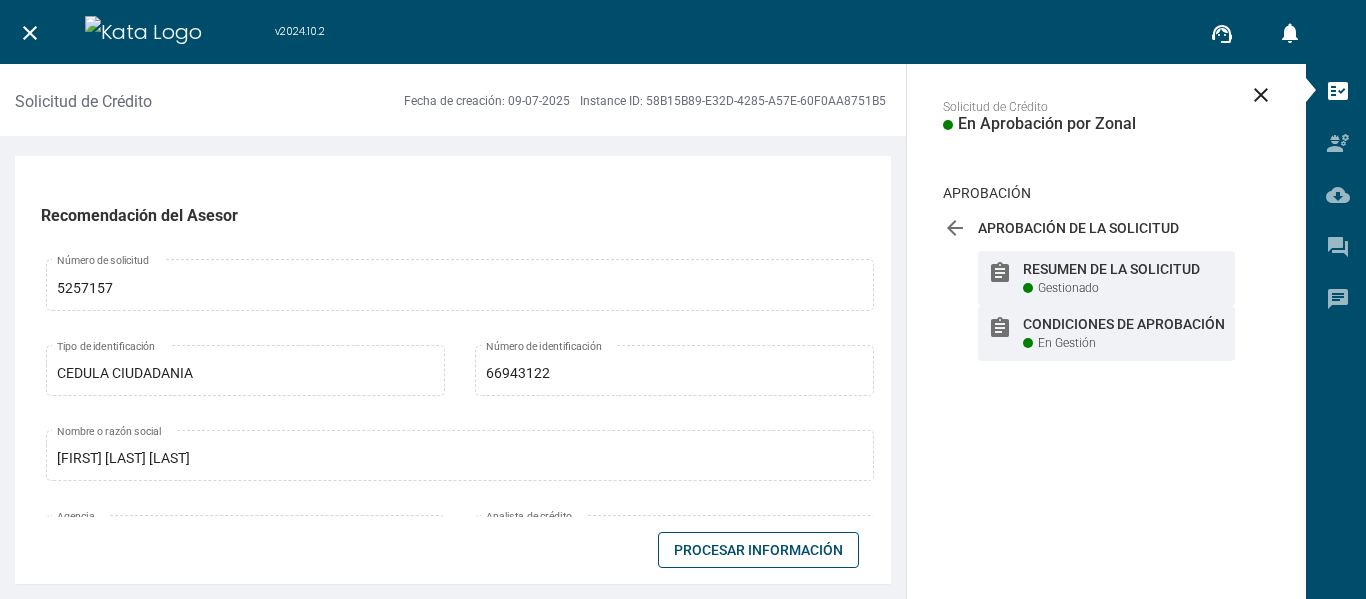 click on "assignment Condiciones de Aprobación En Gestión" at bounding box center (1106, 278) 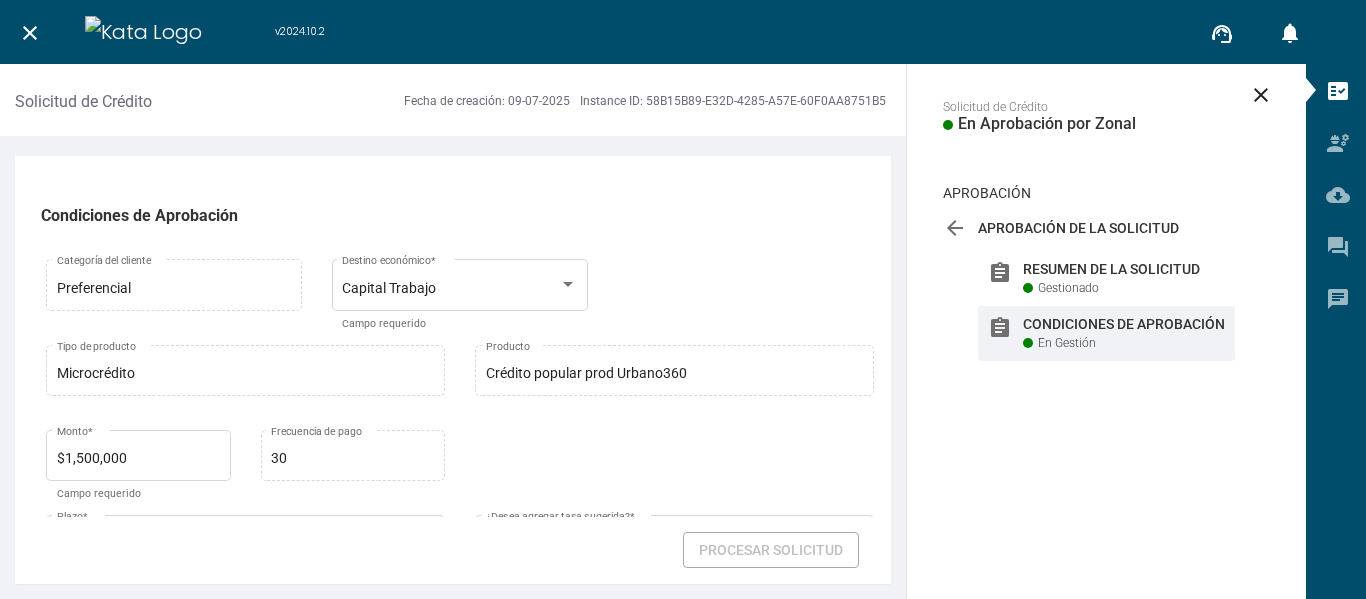 scroll, scrollTop: 3321, scrollLeft: 0, axis: vertical 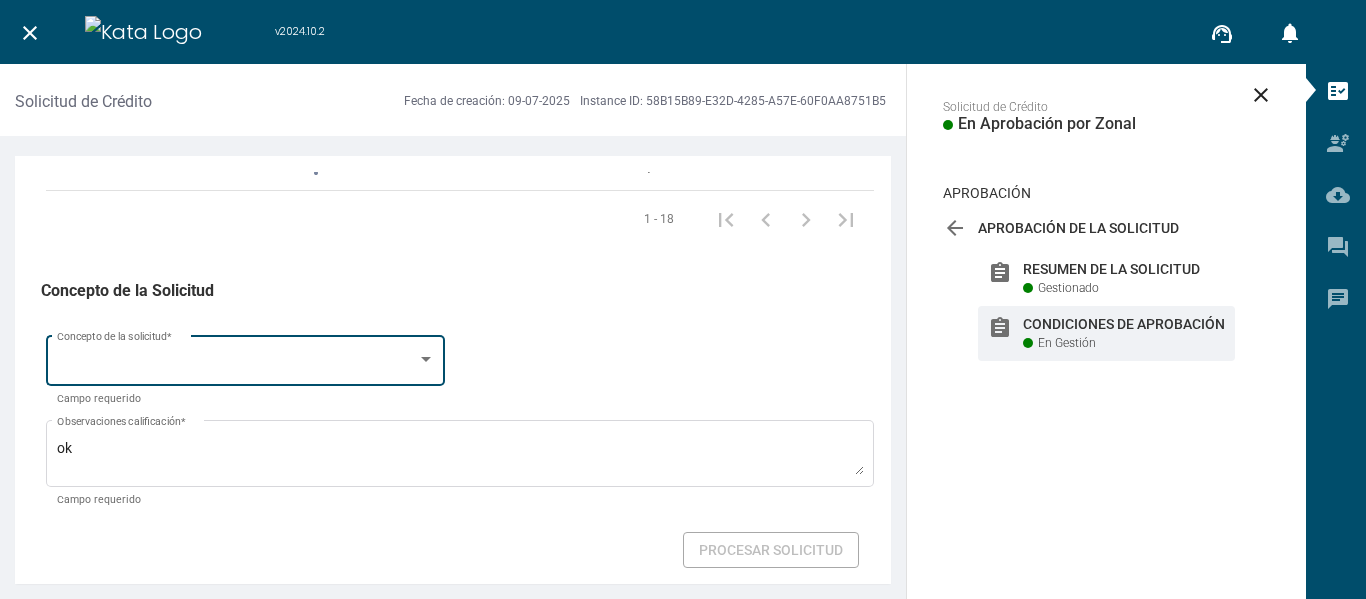 click at bounding box center (237, 364) 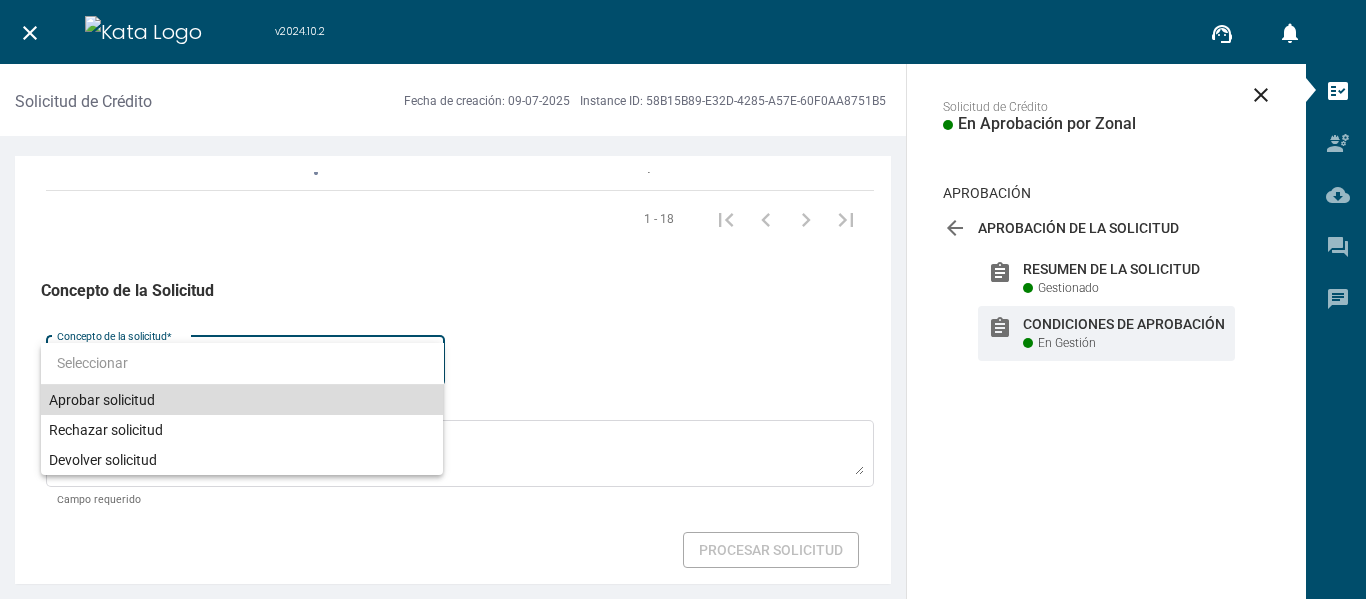 click on "Aprobar solicitud" at bounding box center [242, 400] 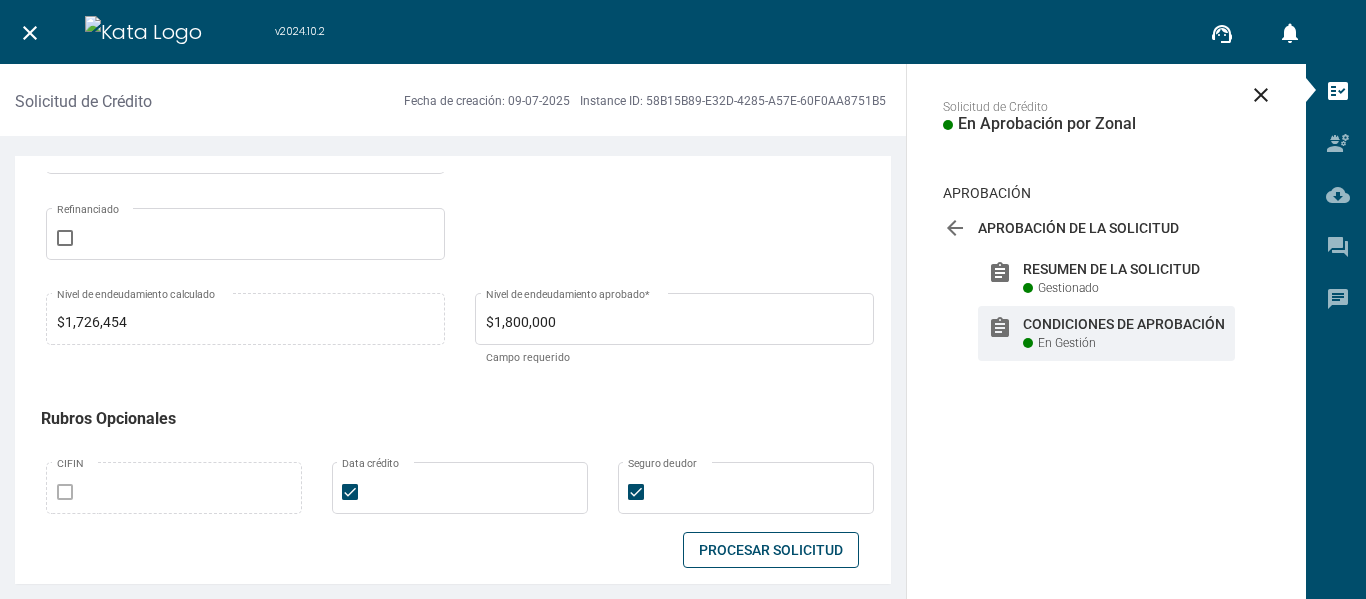 scroll, scrollTop: 664, scrollLeft: 0, axis: vertical 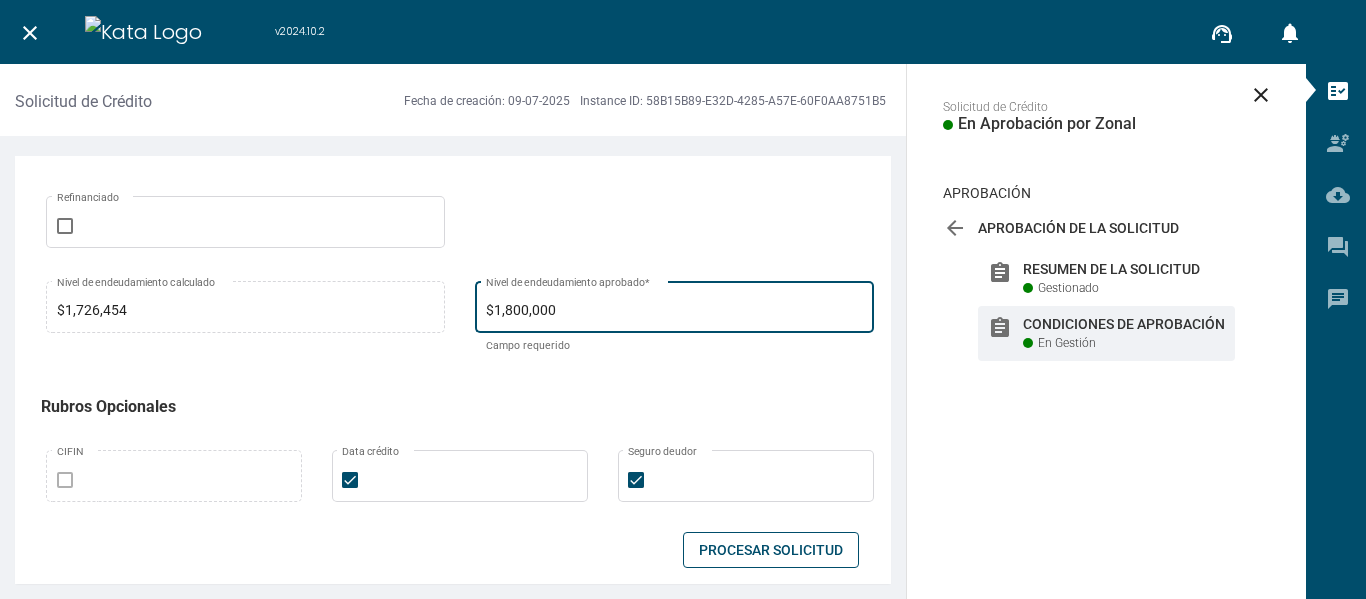 click on "$1,800,000" at bounding box center (675, 311) 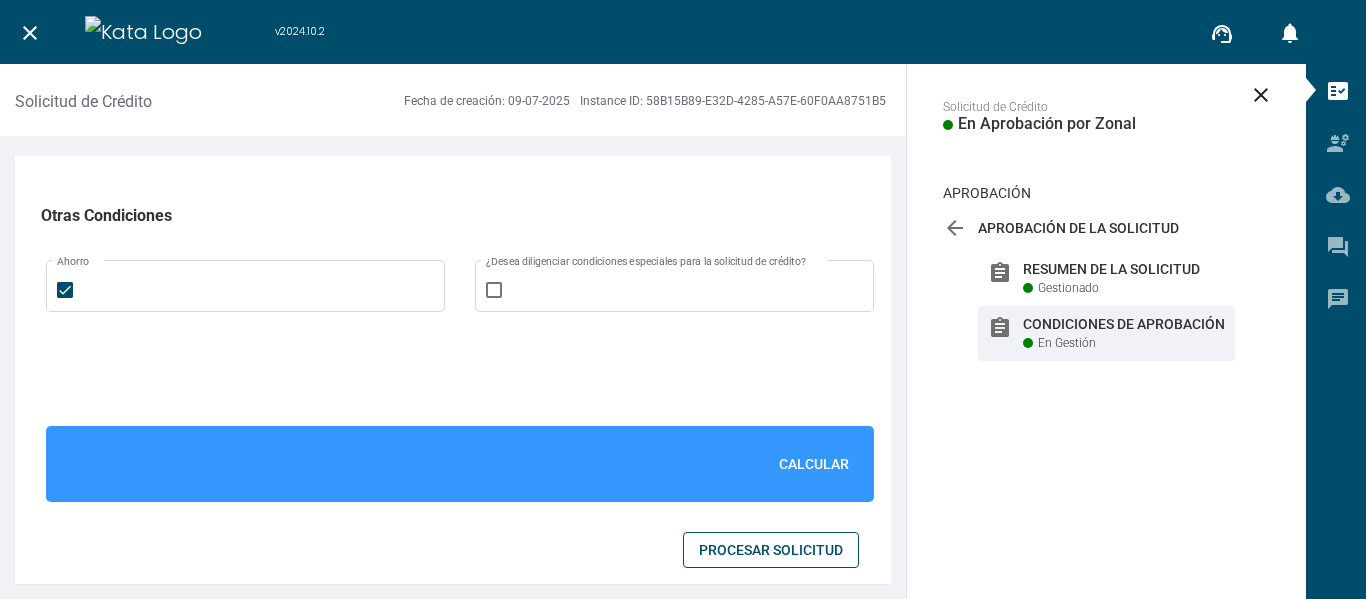 scroll, scrollTop: 1317, scrollLeft: 0, axis: vertical 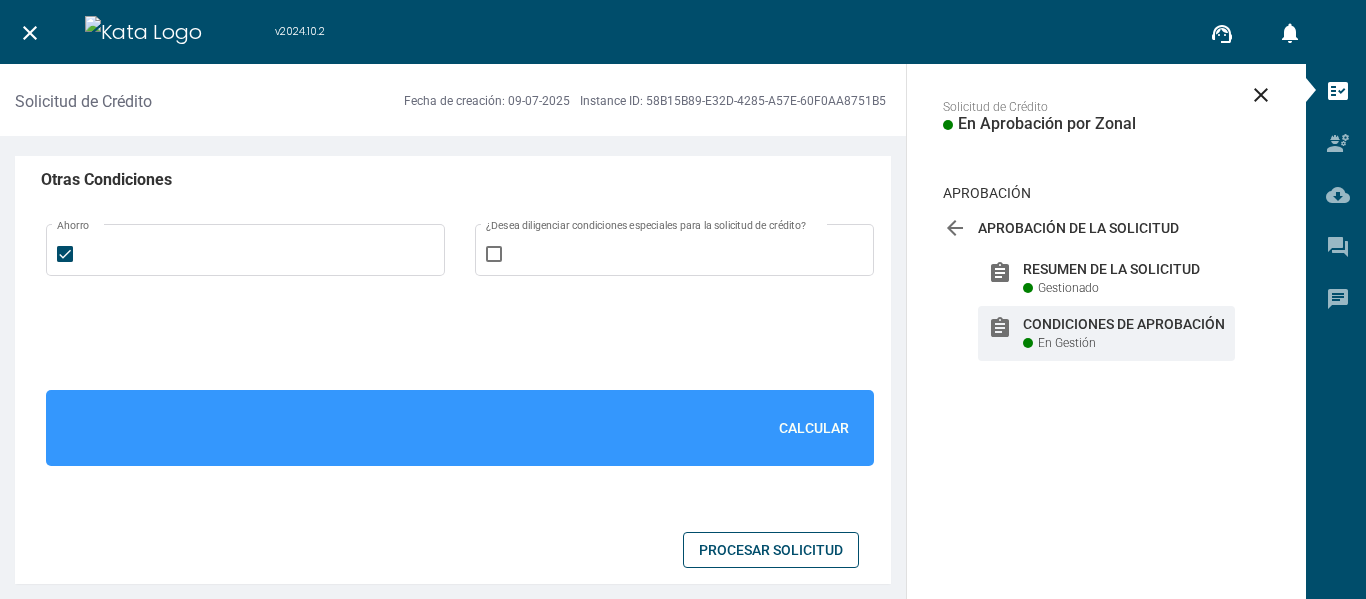 type on "$1,726,454" 